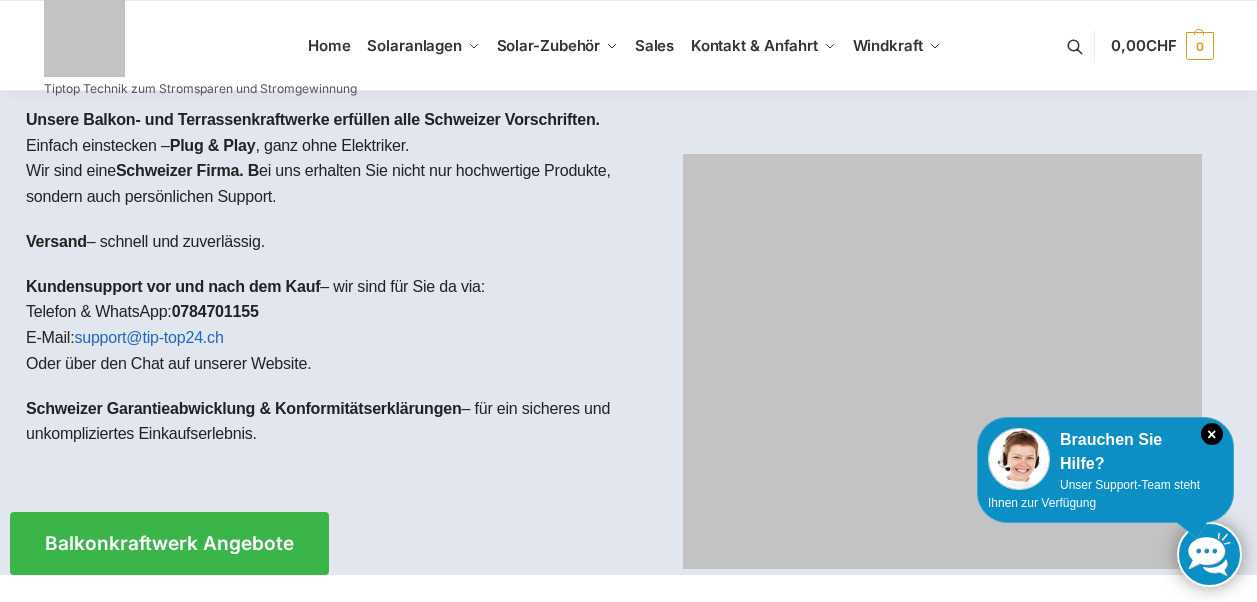 scroll, scrollTop: 133, scrollLeft: 0, axis: vertical 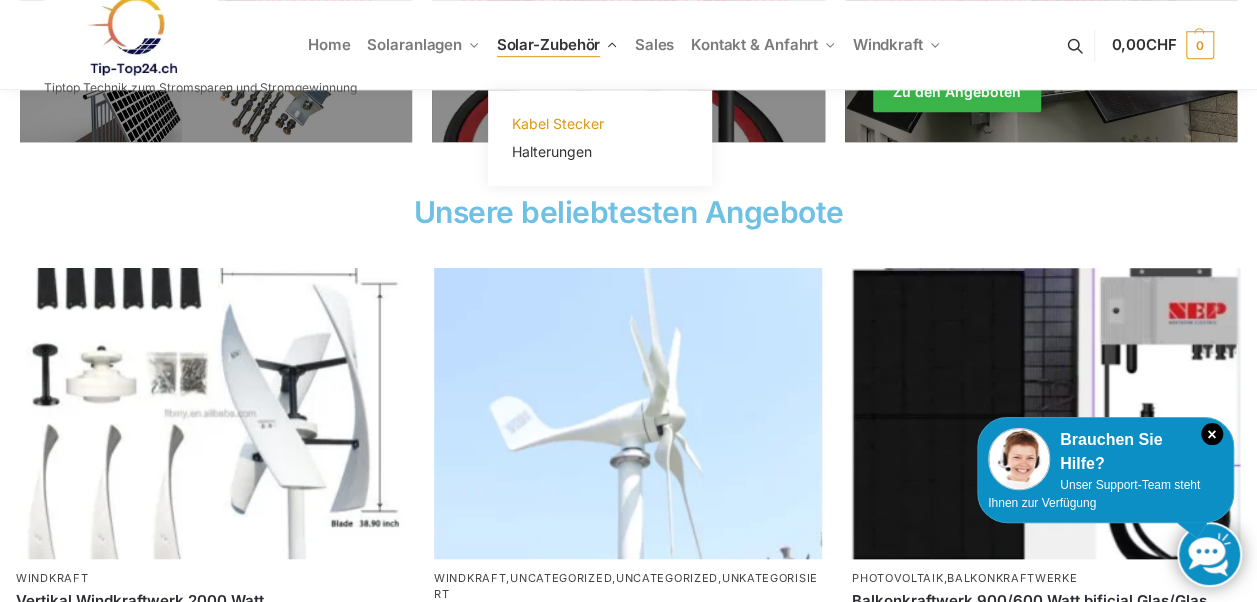 click on "Kabel Stecker" at bounding box center [557, 123] 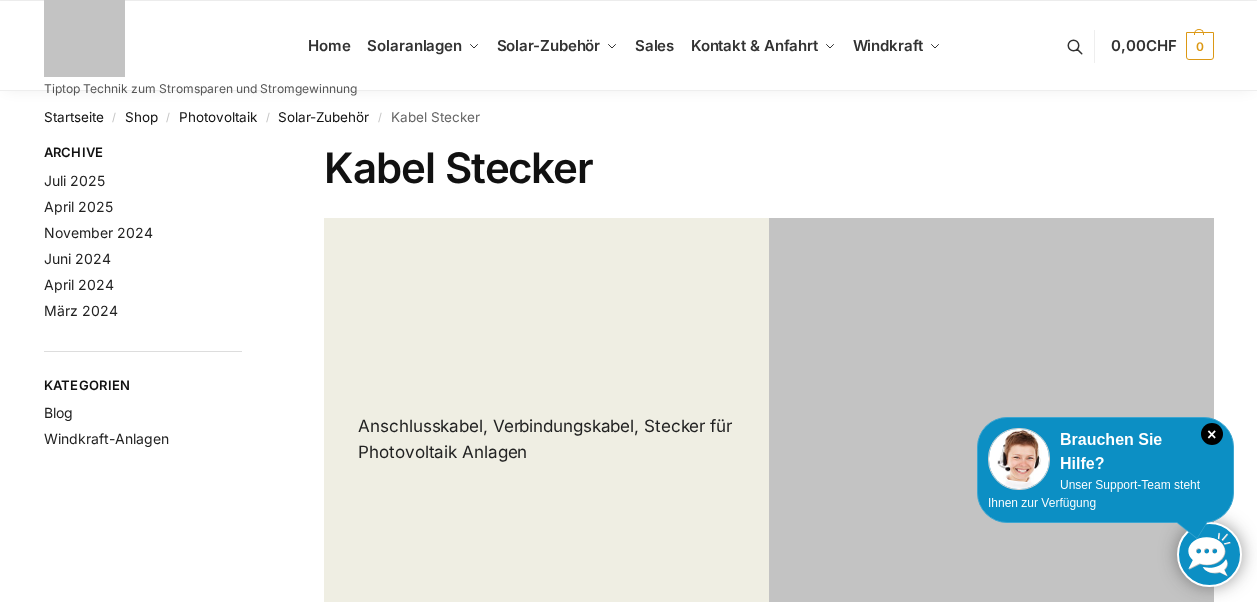 scroll, scrollTop: 0, scrollLeft: 0, axis: both 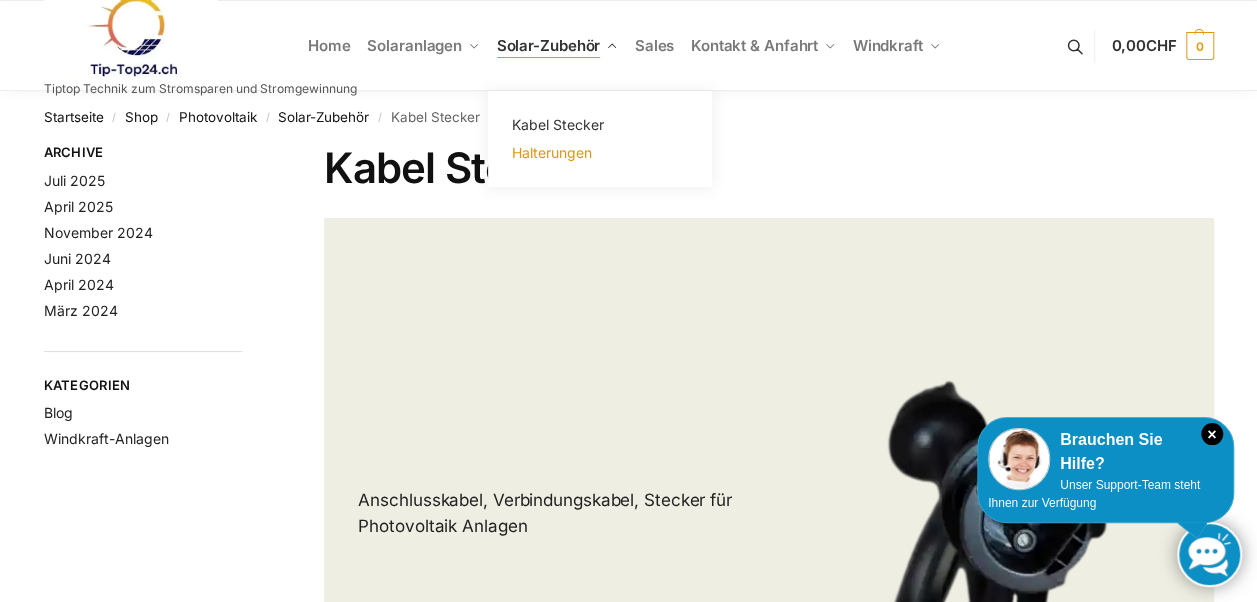 click on "Halterungen" at bounding box center (600, 153) 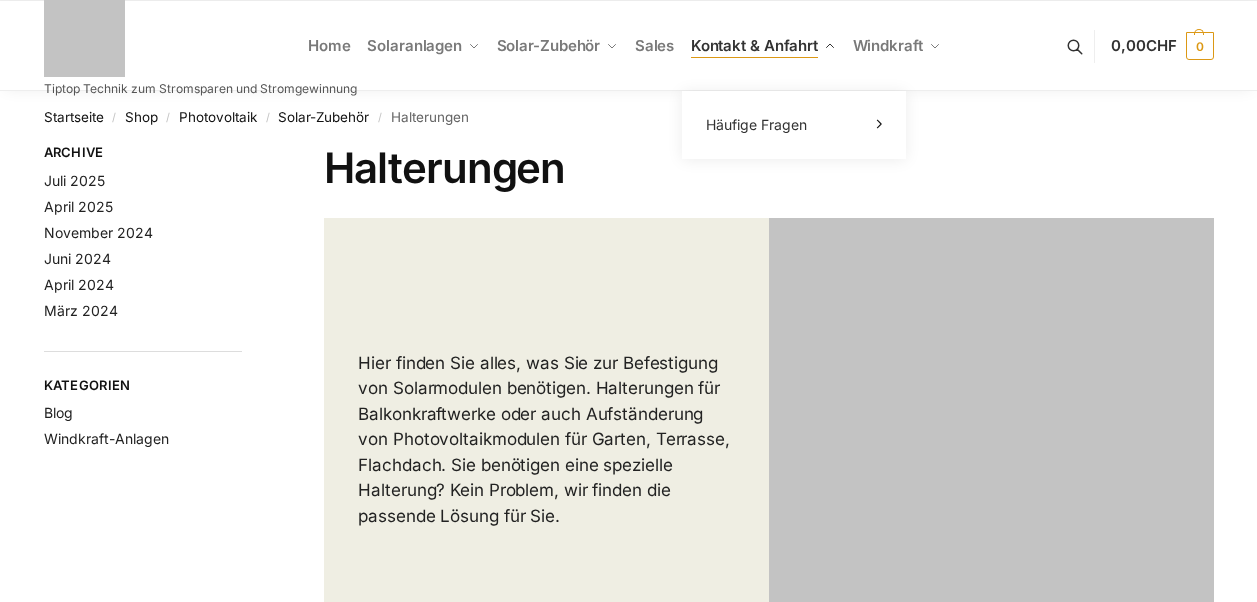 scroll, scrollTop: 0, scrollLeft: 0, axis: both 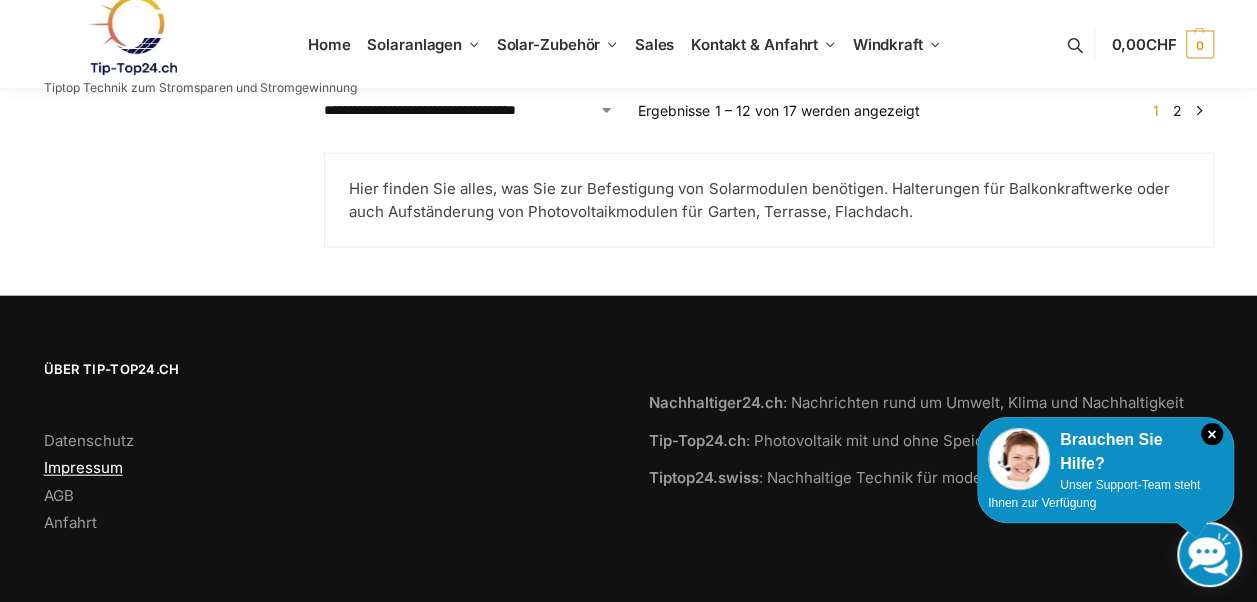 click on "Impressum" at bounding box center (83, 467) 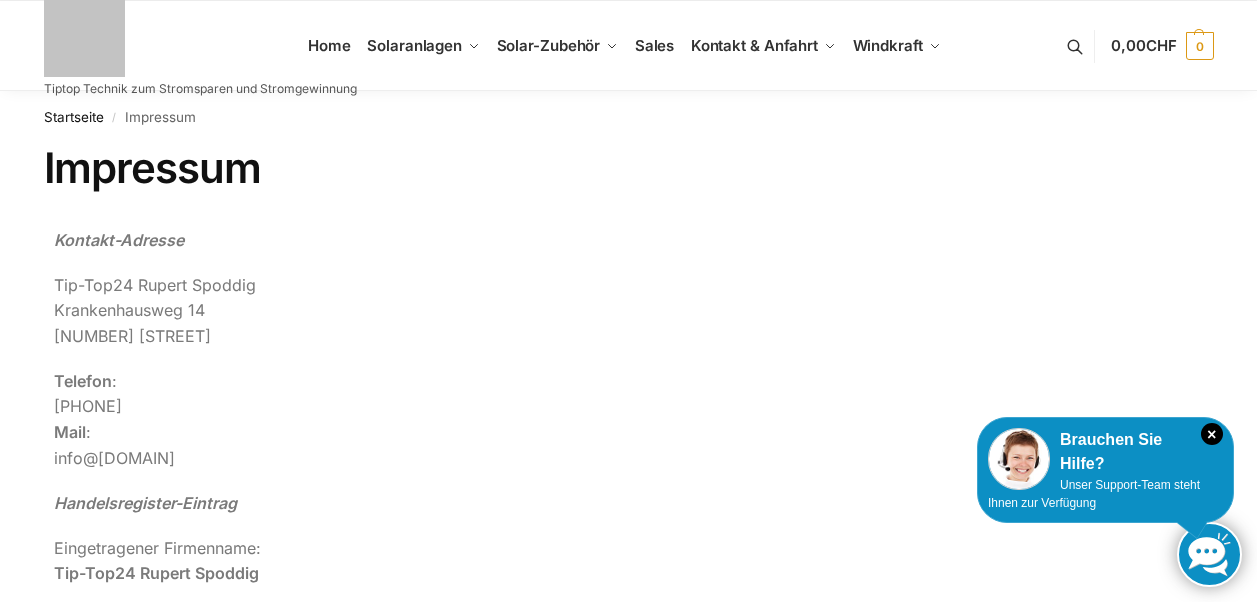 scroll, scrollTop: 0, scrollLeft: 0, axis: both 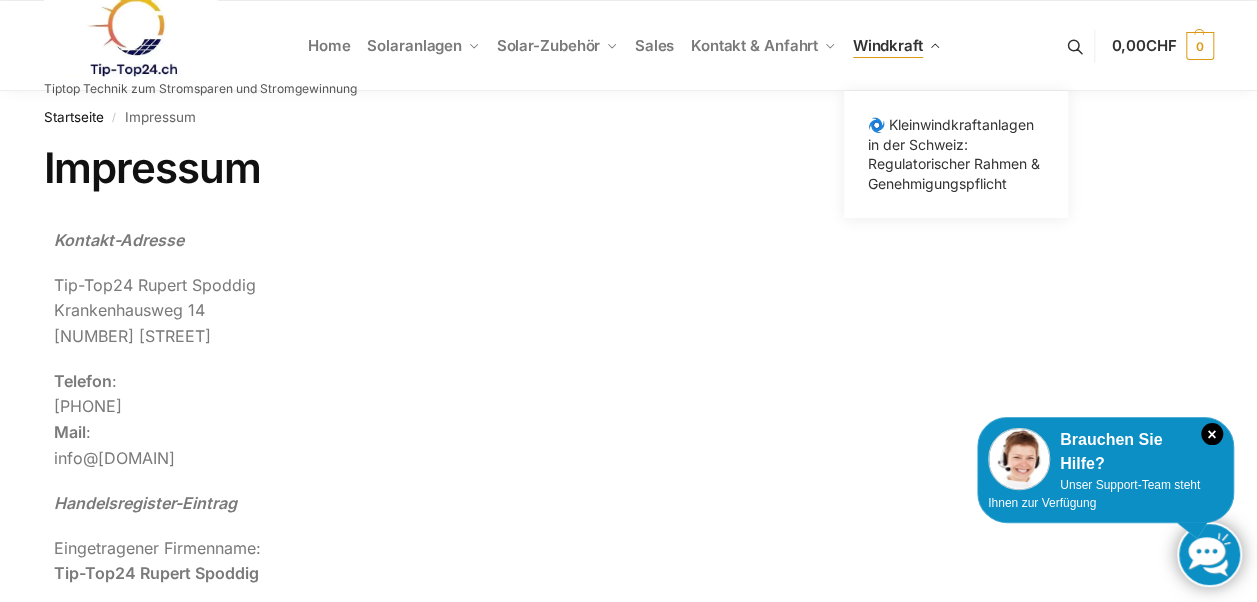 click on "Windkraft" at bounding box center [888, 45] 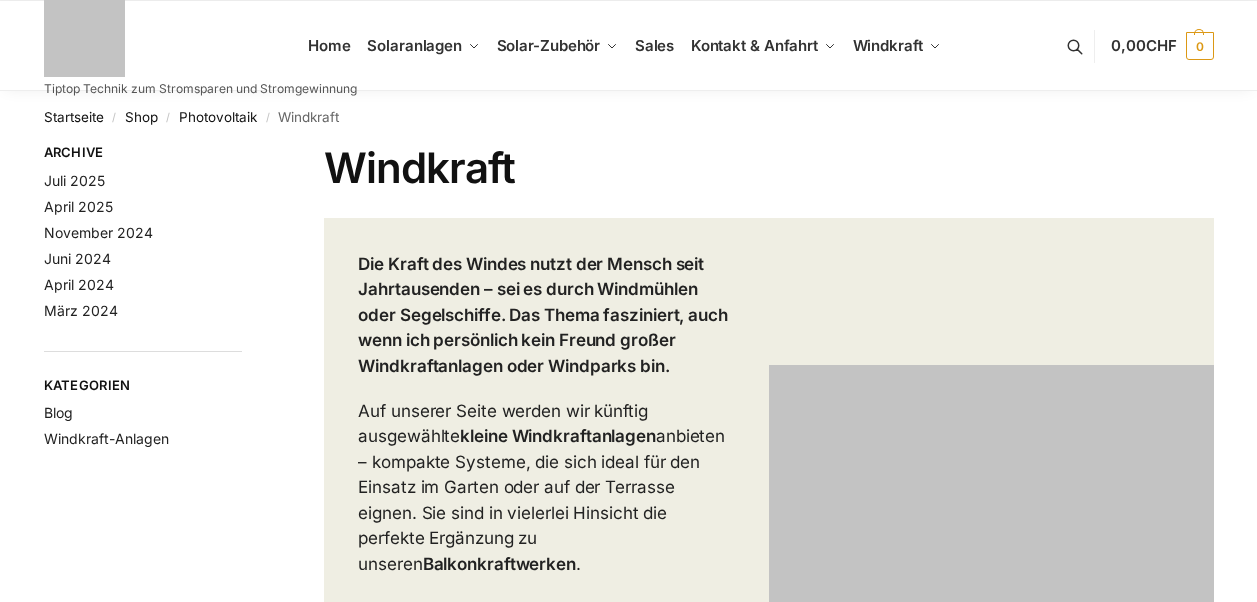 scroll, scrollTop: 0, scrollLeft: 0, axis: both 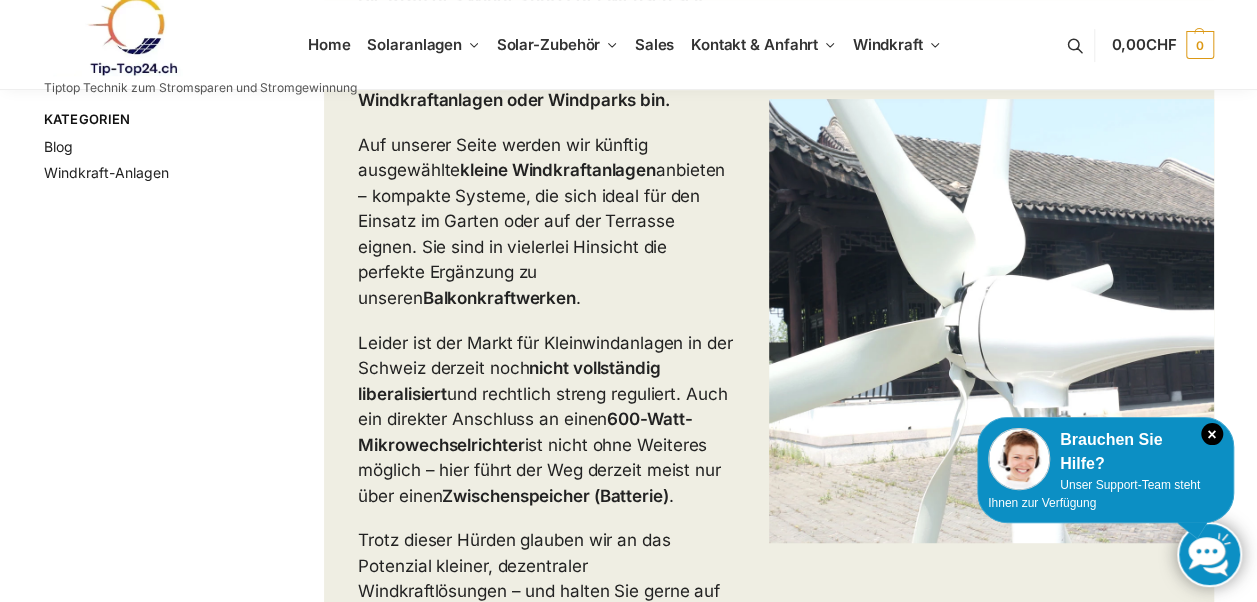 click at bounding box center (200, 35) 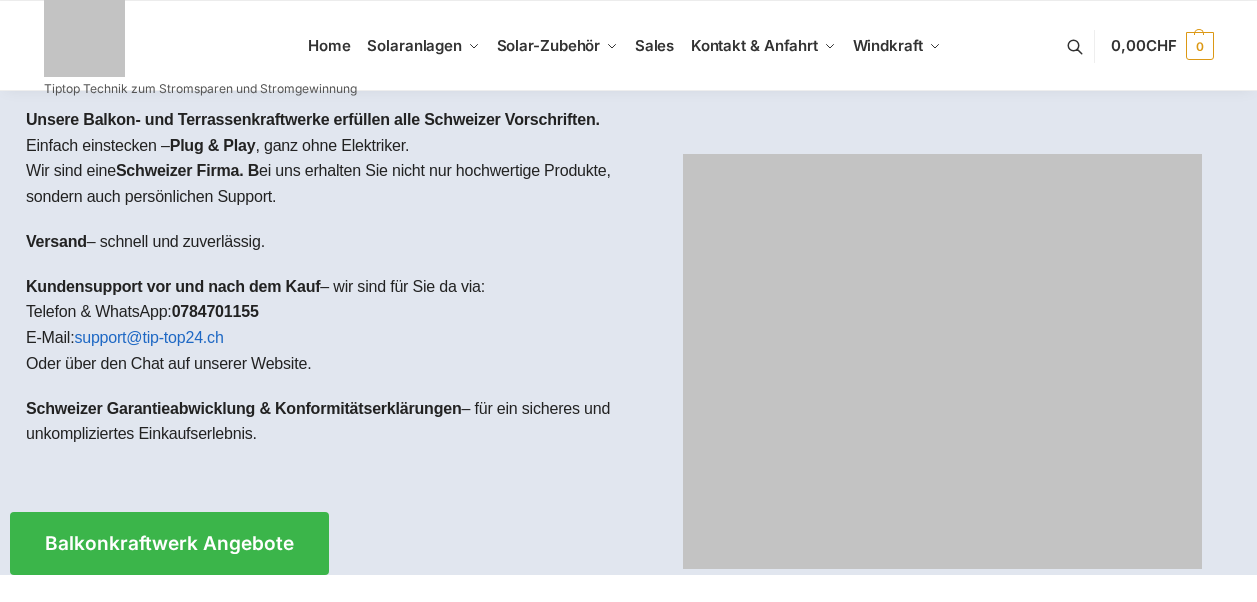 scroll, scrollTop: 133, scrollLeft: 0, axis: vertical 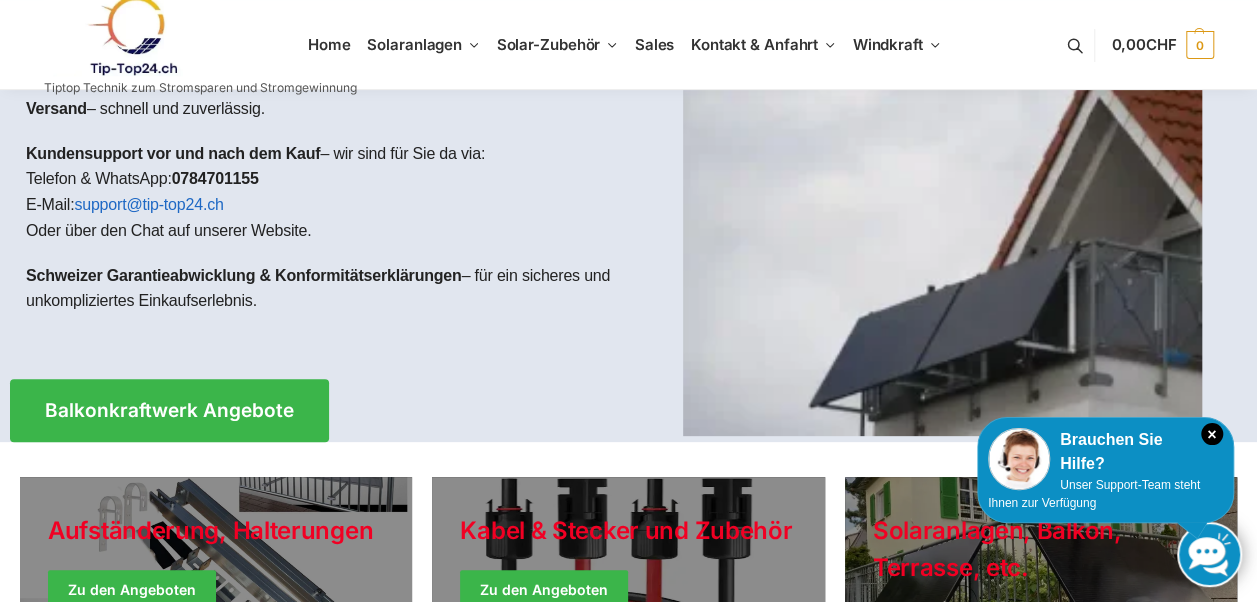 drag, startPoint x: 0, startPoint y: 0, endPoint x: 908, endPoint y: 179, distance: 925.4755 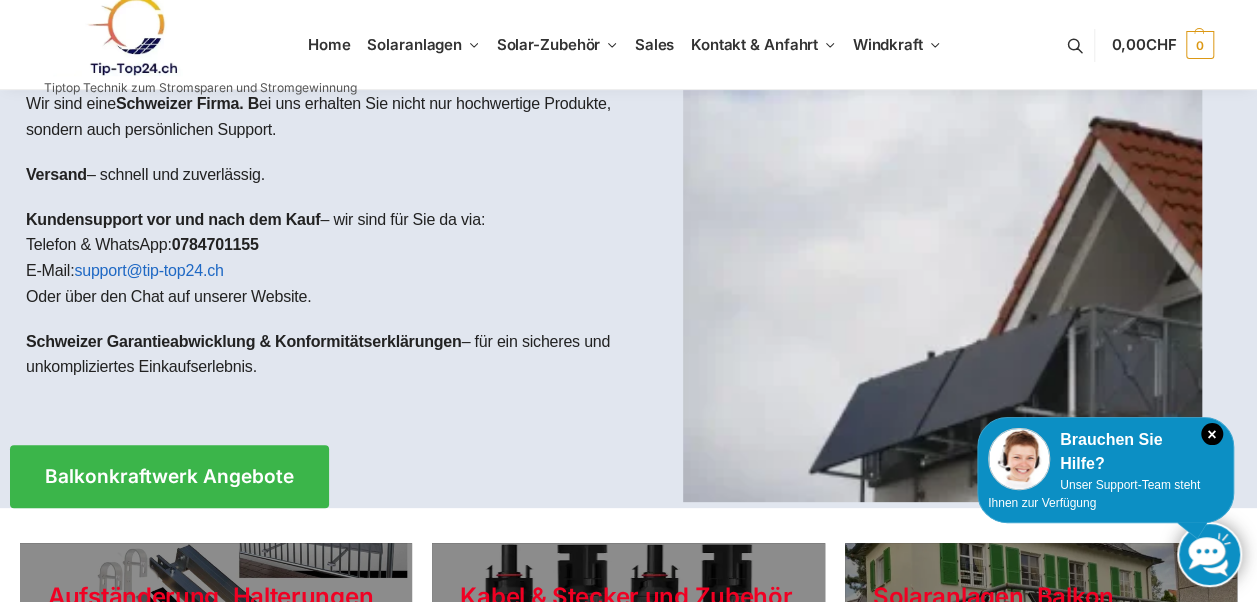 scroll, scrollTop: 0, scrollLeft: 0, axis: both 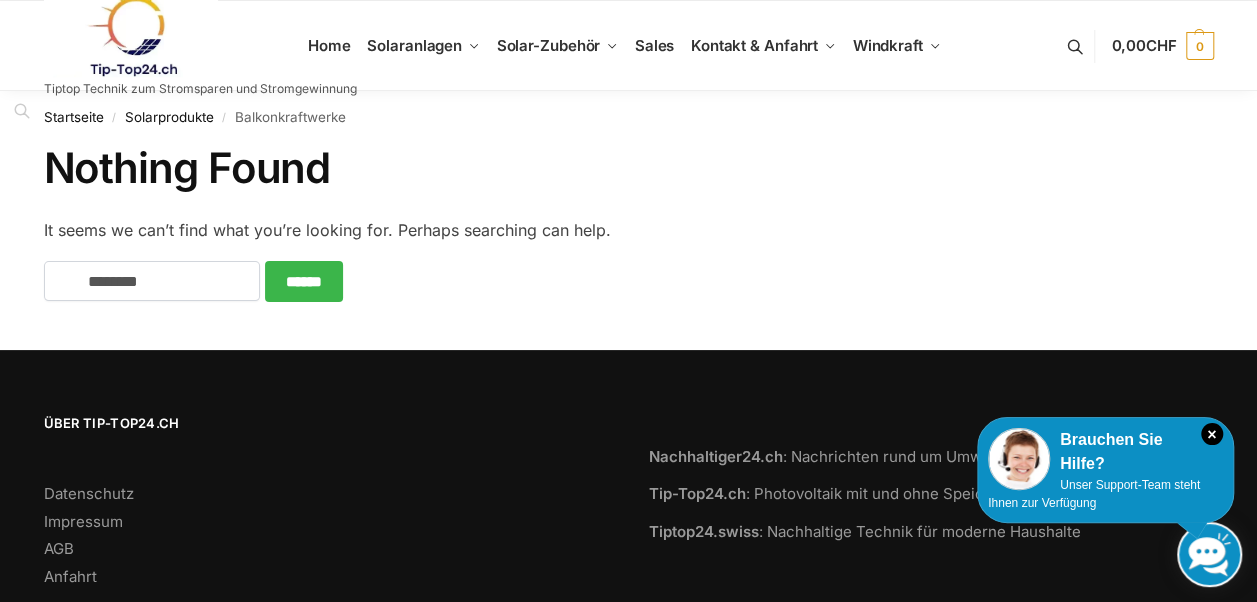 click at bounding box center (131, 36) 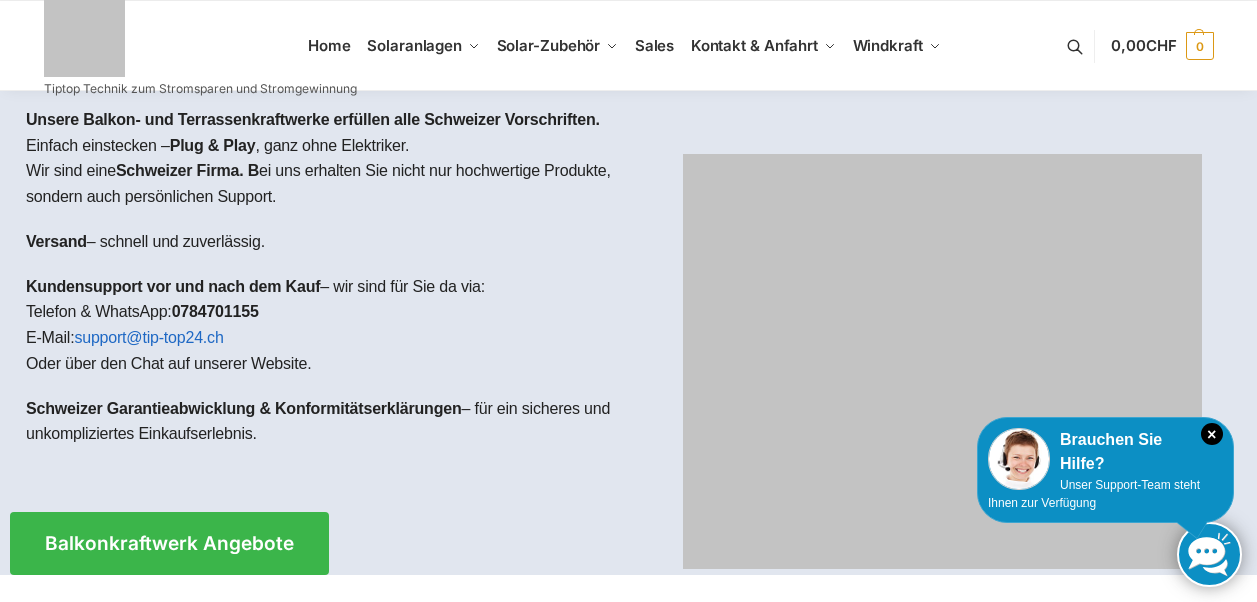 scroll, scrollTop: 0, scrollLeft: 0, axis: both 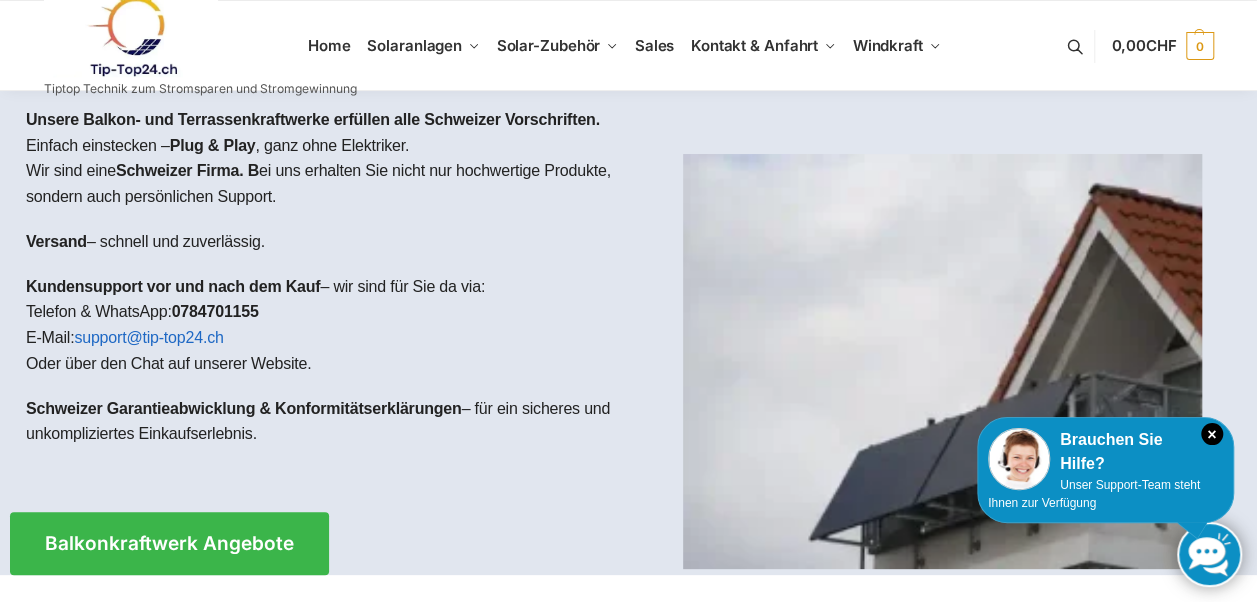 click at bounding box center (200, 36) 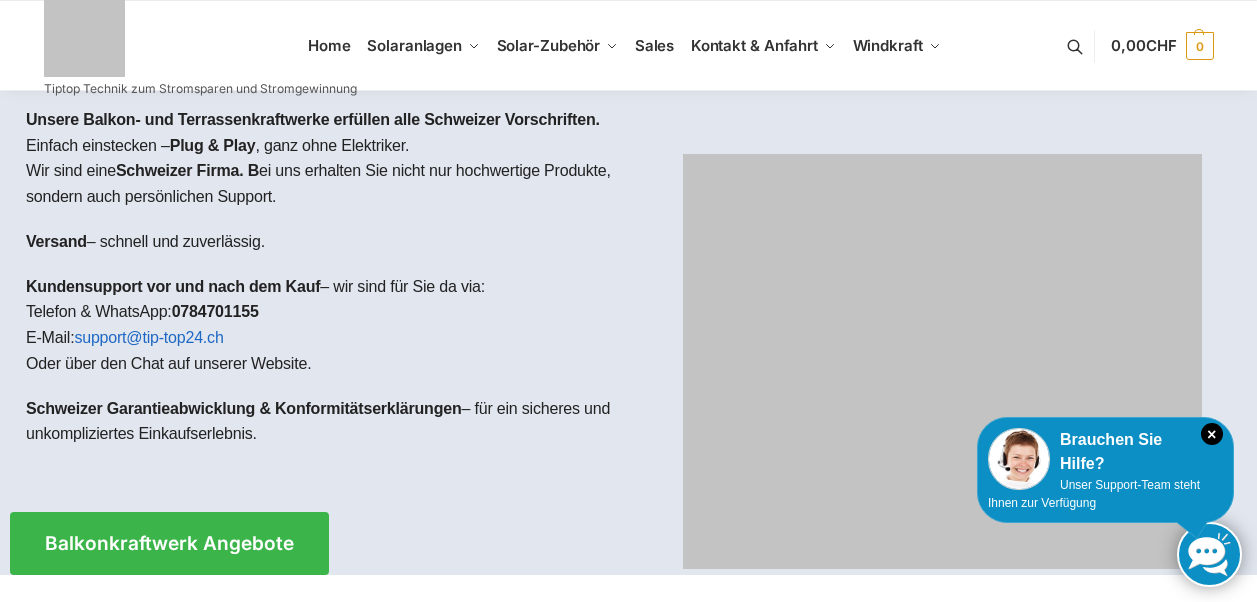scroll, scrollTop: 0, scrollLeft: 0, axis: both 